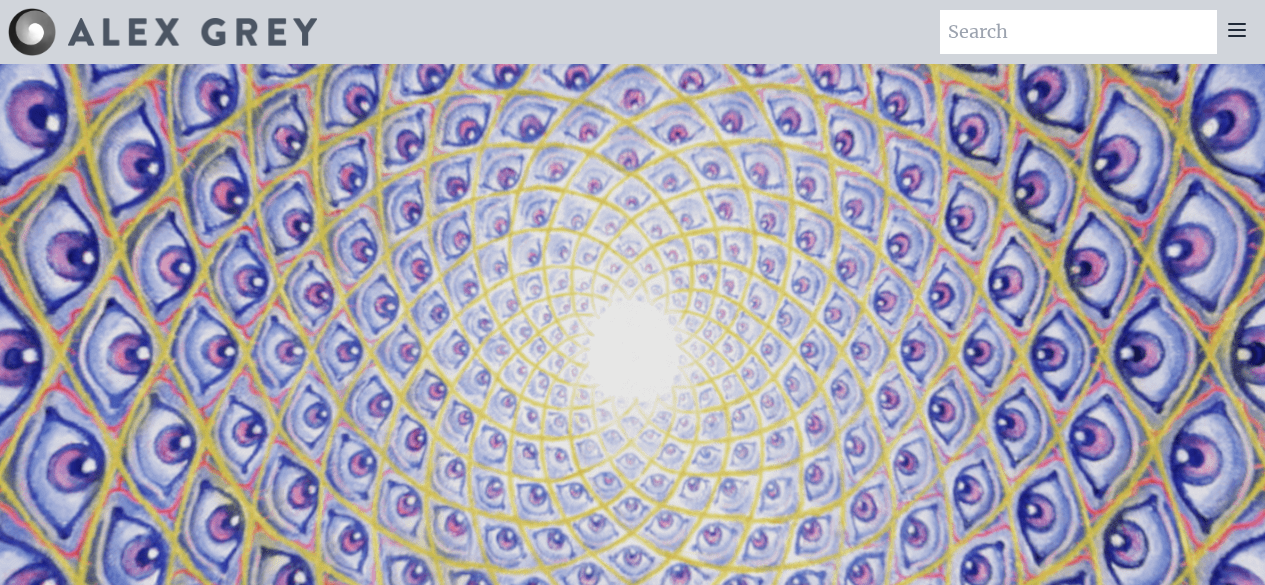 scroll, scrollTop: 0, scrollLeft: 0, axis: both 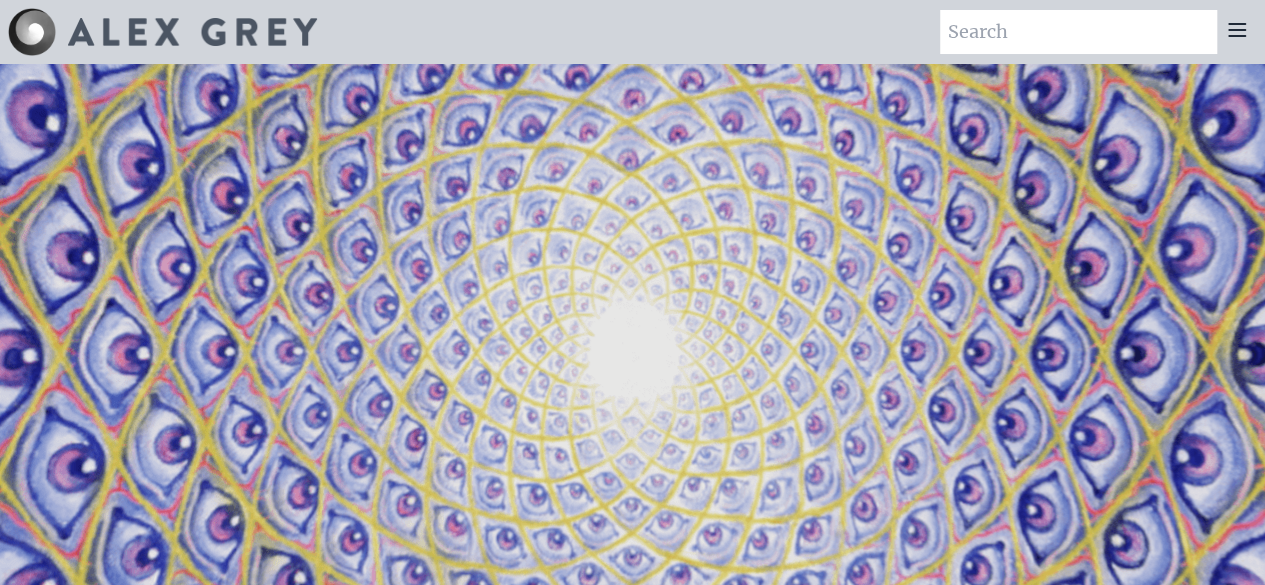 click 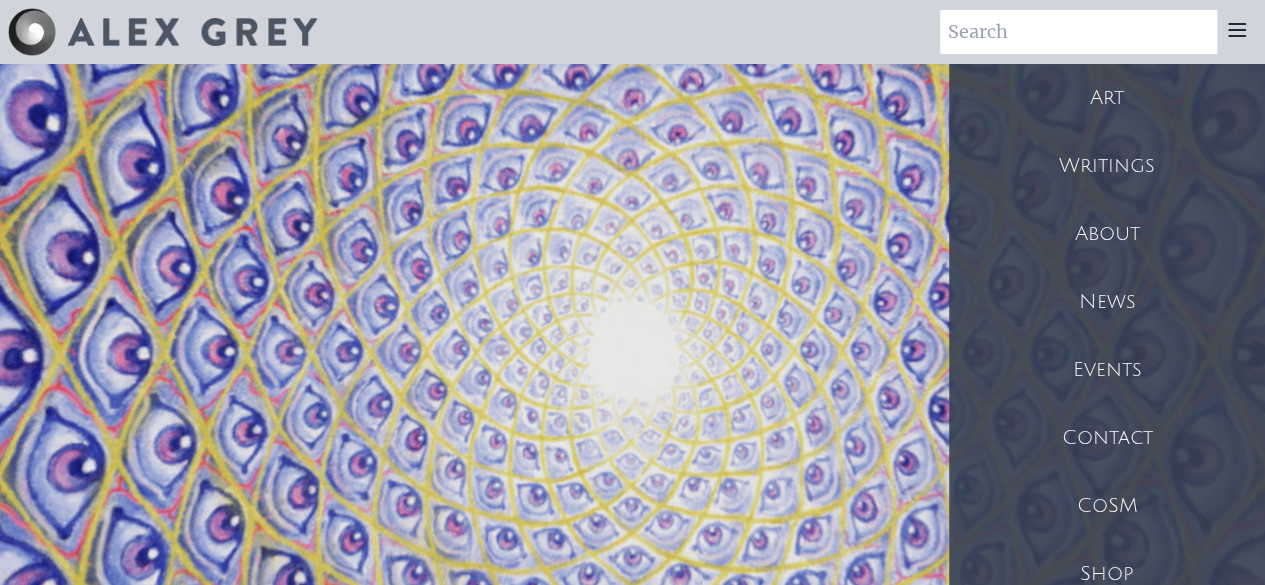 click on "Art" at bounding box center [1107, 98] 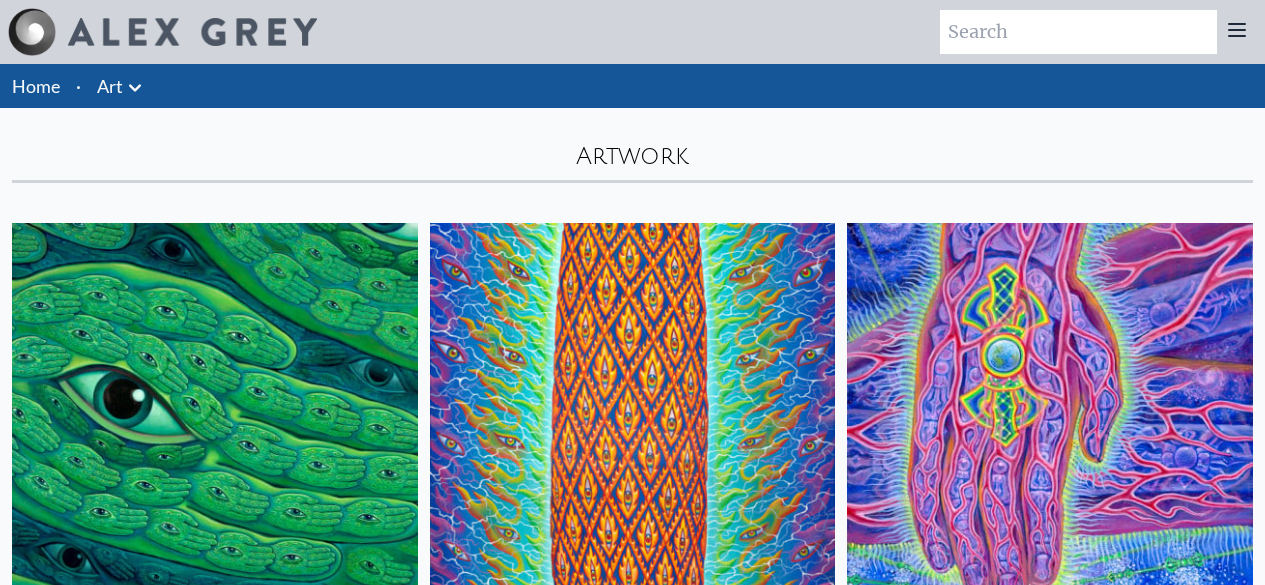 scroll, scrollTop: 0, scrollLeft: 0, axis: both 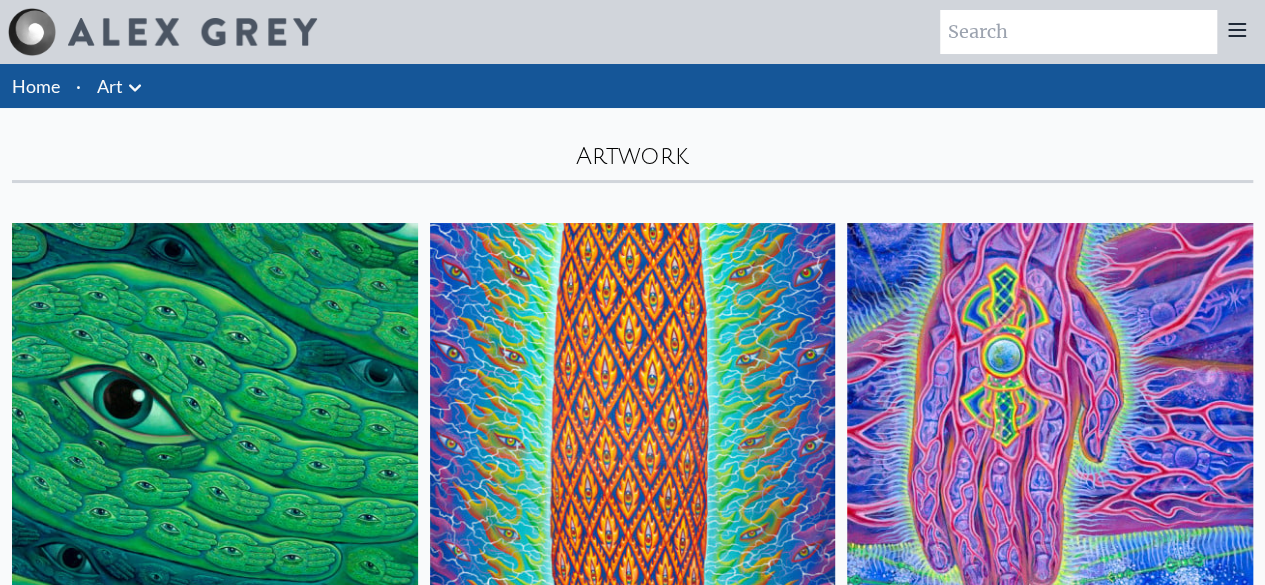 click 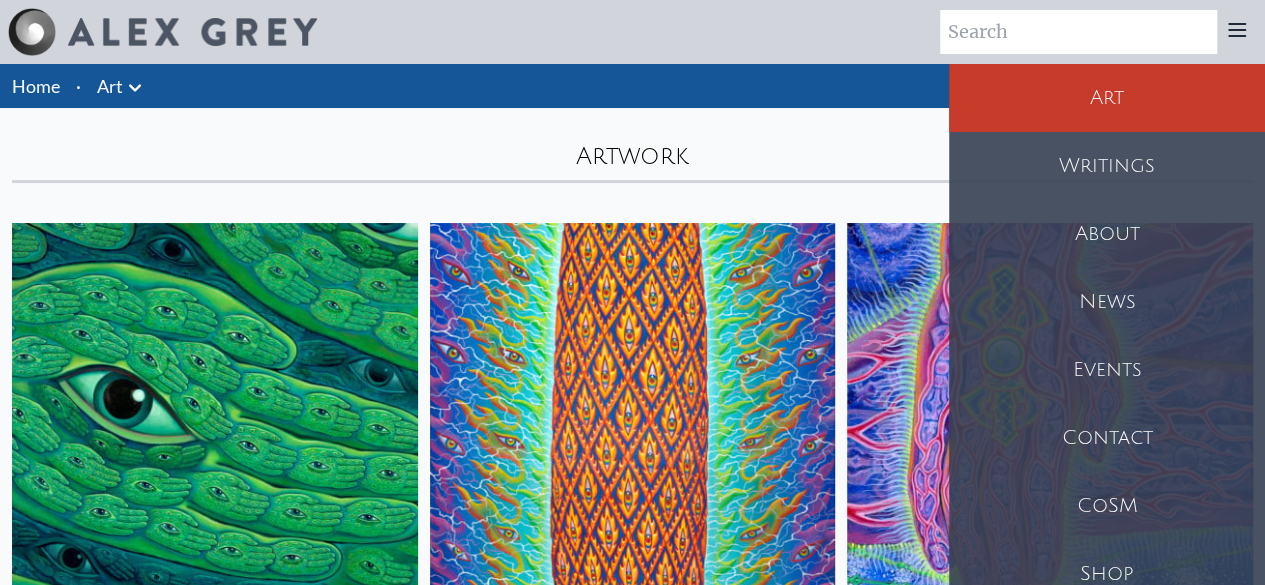 click on "Shop" at bounding box center [1107, 574] 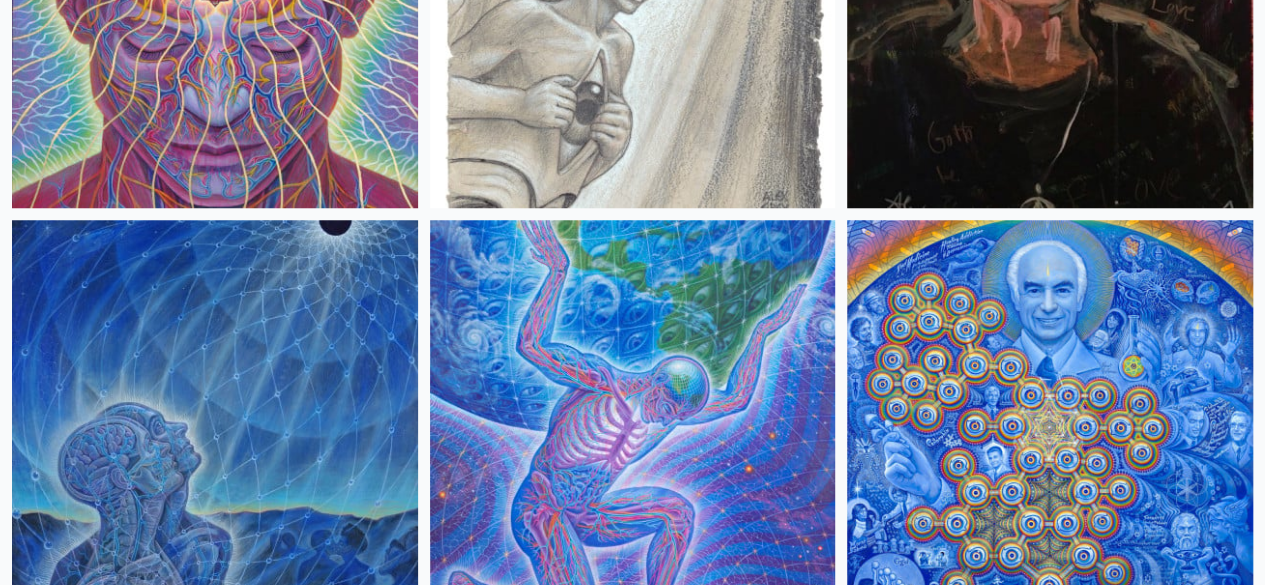 scroll, scrollTop: 4530, scrollLeft: 0, axis: vertical 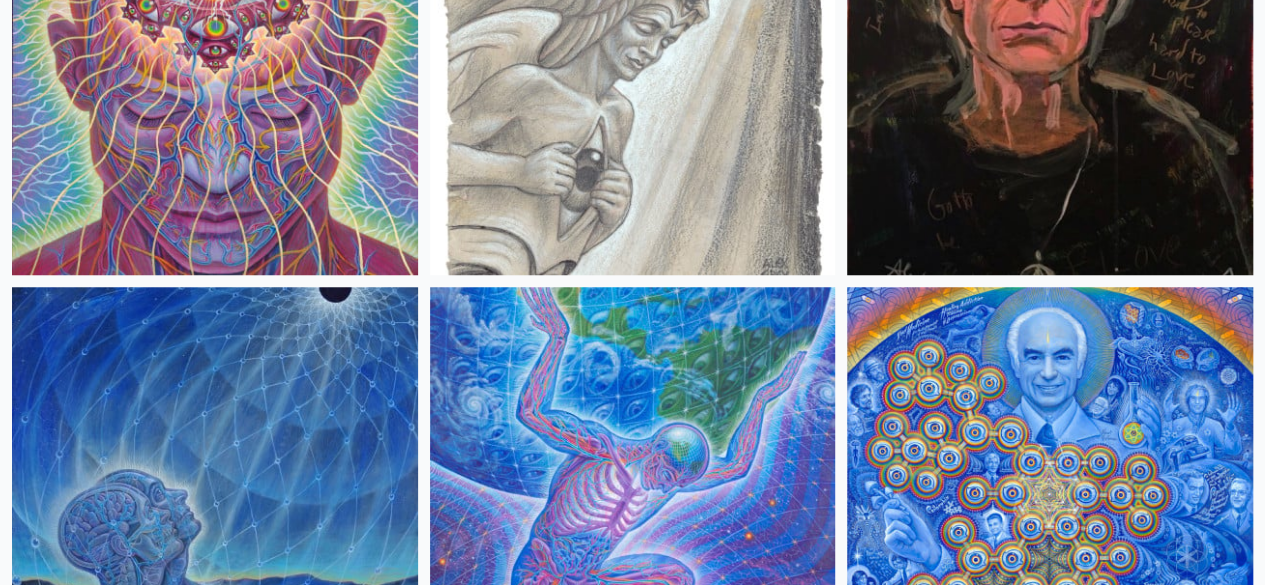 click at bounding box center (1050, 3832) 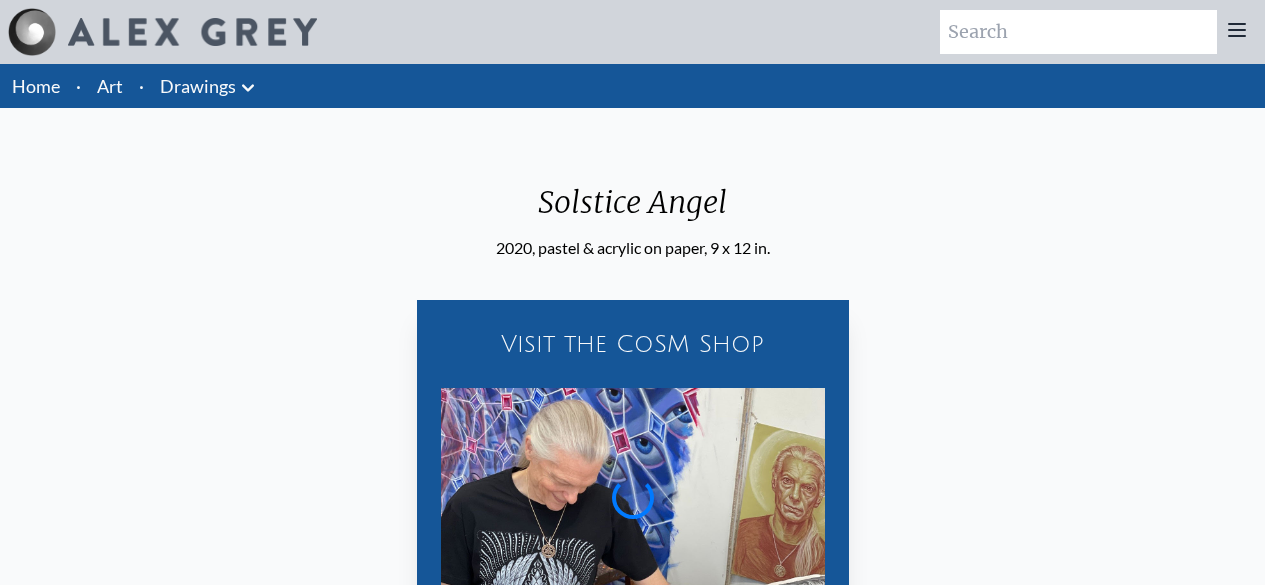 scroll, scrollTop: 0, scrollLeft: 0, axis: both 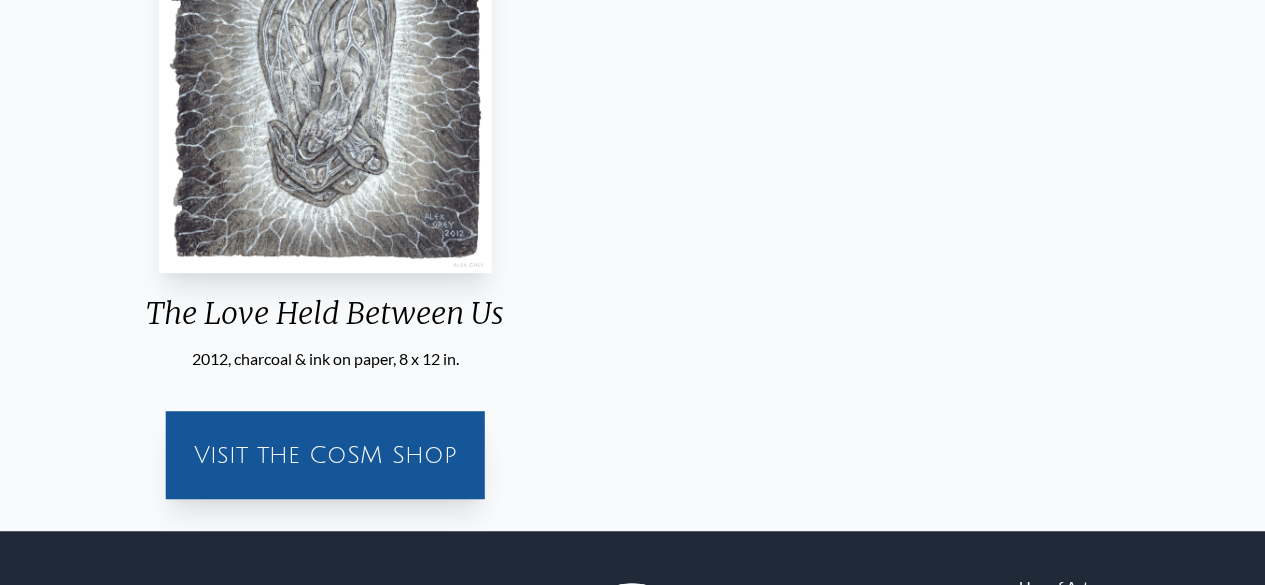 click on "The Love Held Between Us" at bounding box center [325, 321] 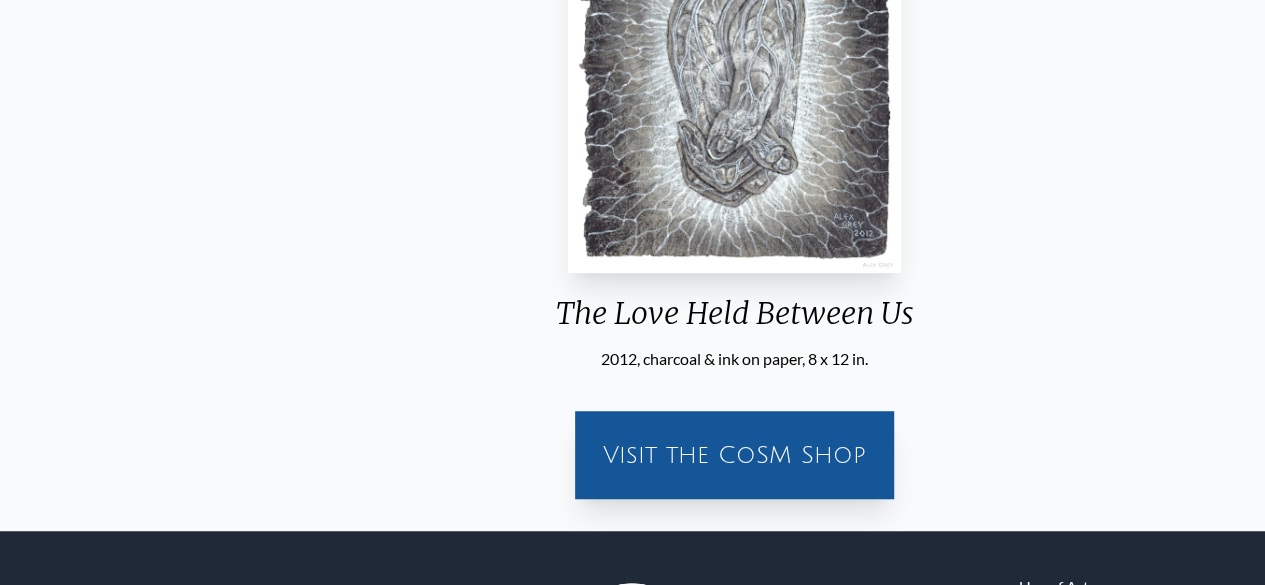click on "The Love Held Between Us" at bounding box center [735, 321] 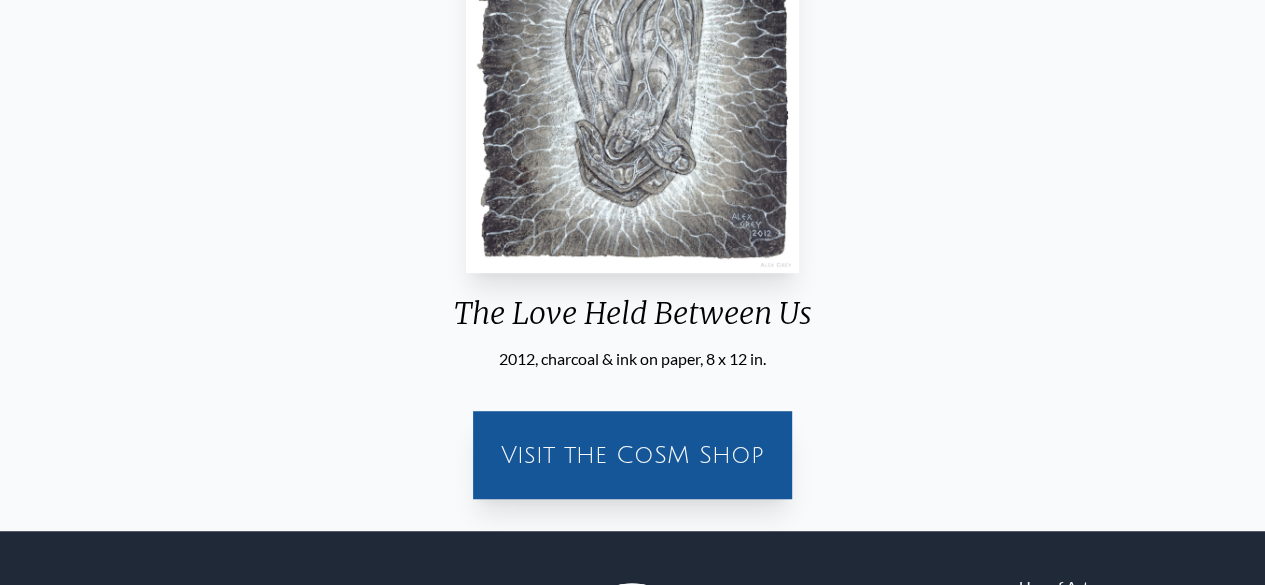 scroll, scrollTop: 0, scrollLeft: 0, axis: both 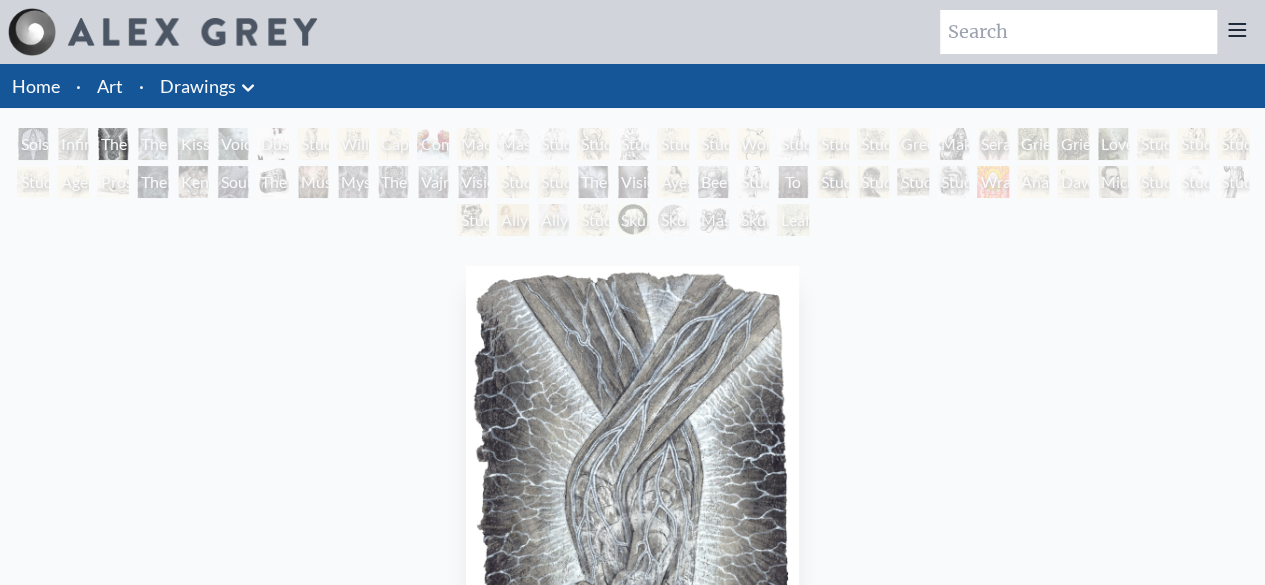 click at bounding box center (1078, 32) 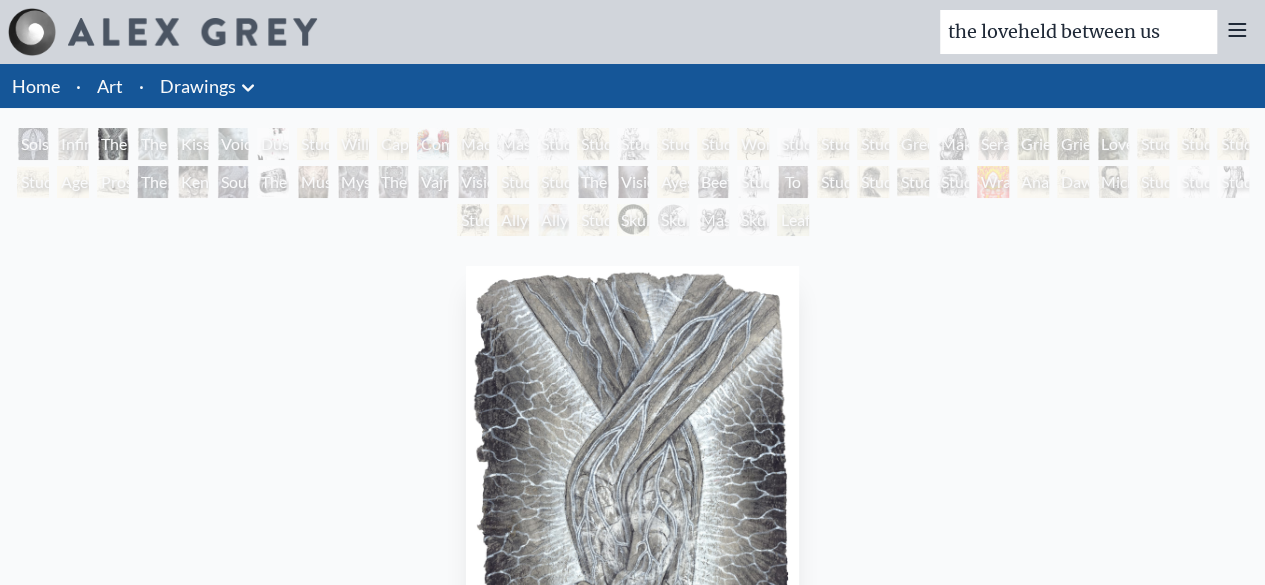 type on "the loveheld between us" 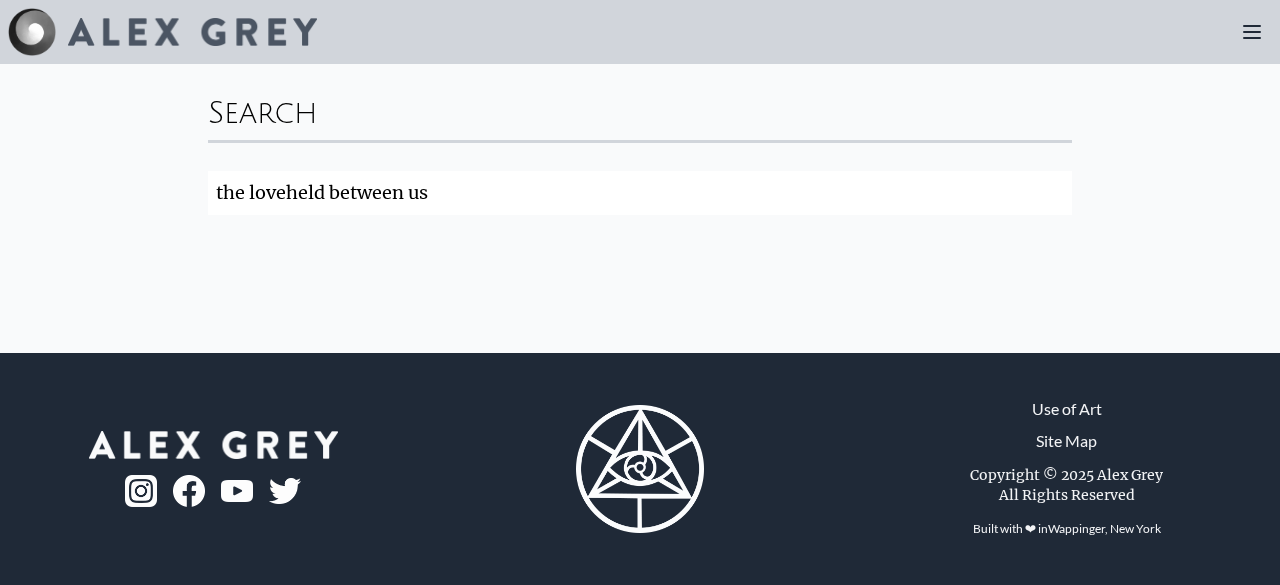 scroll, scrollTop: 0, scrollLeft: 0, axis: both 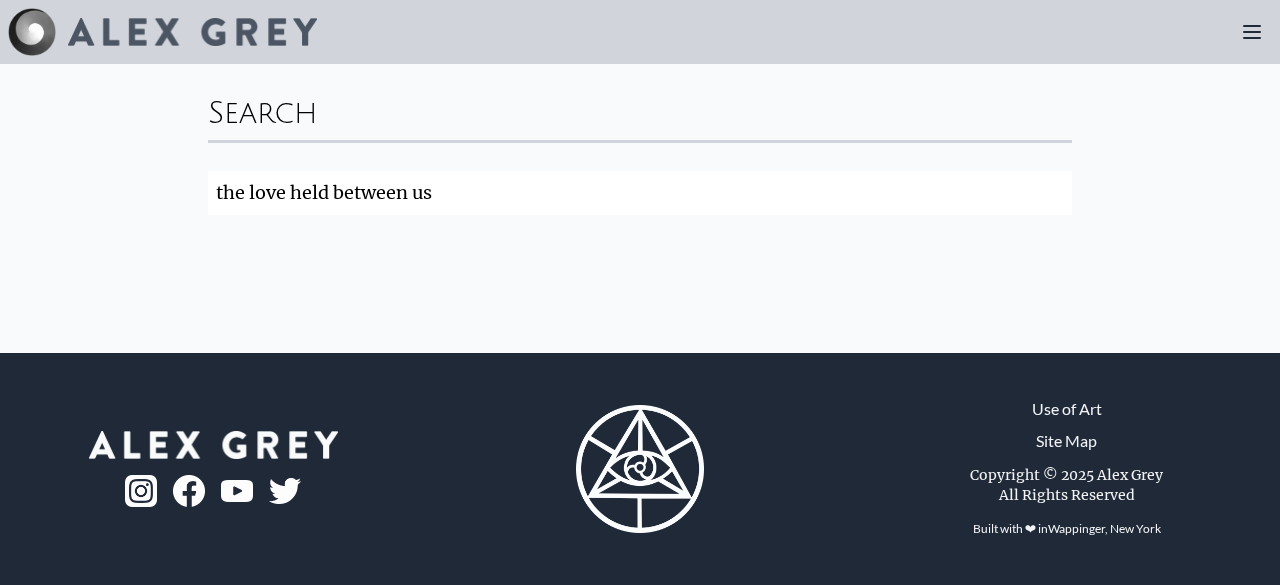 click on "Search" at bounding box center [0, 0] 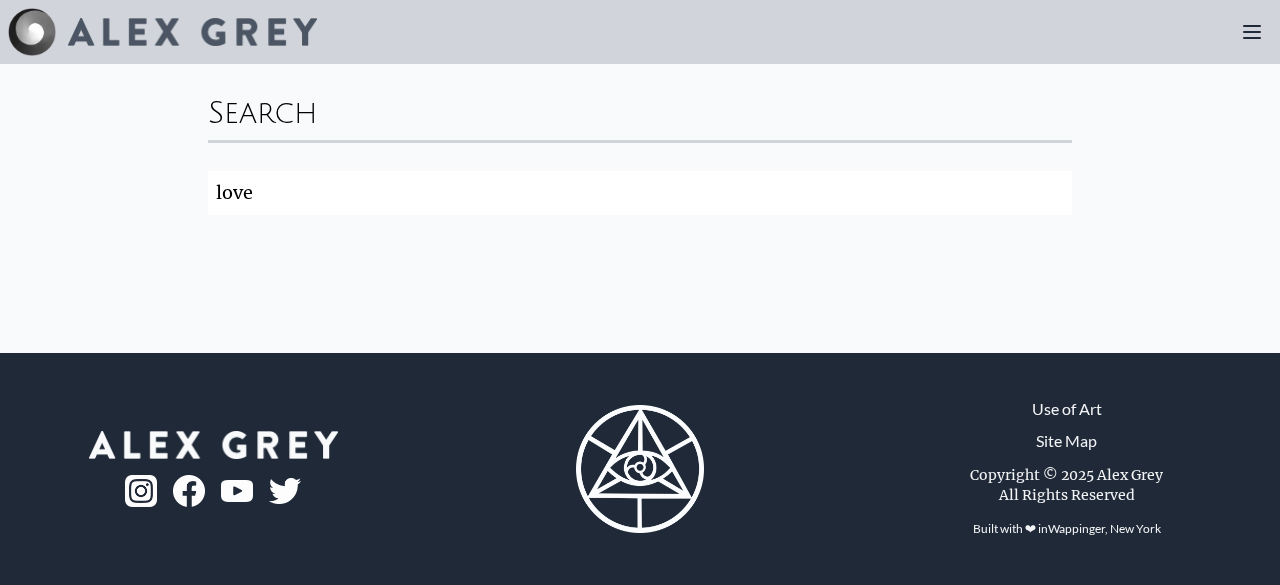 type on "love" 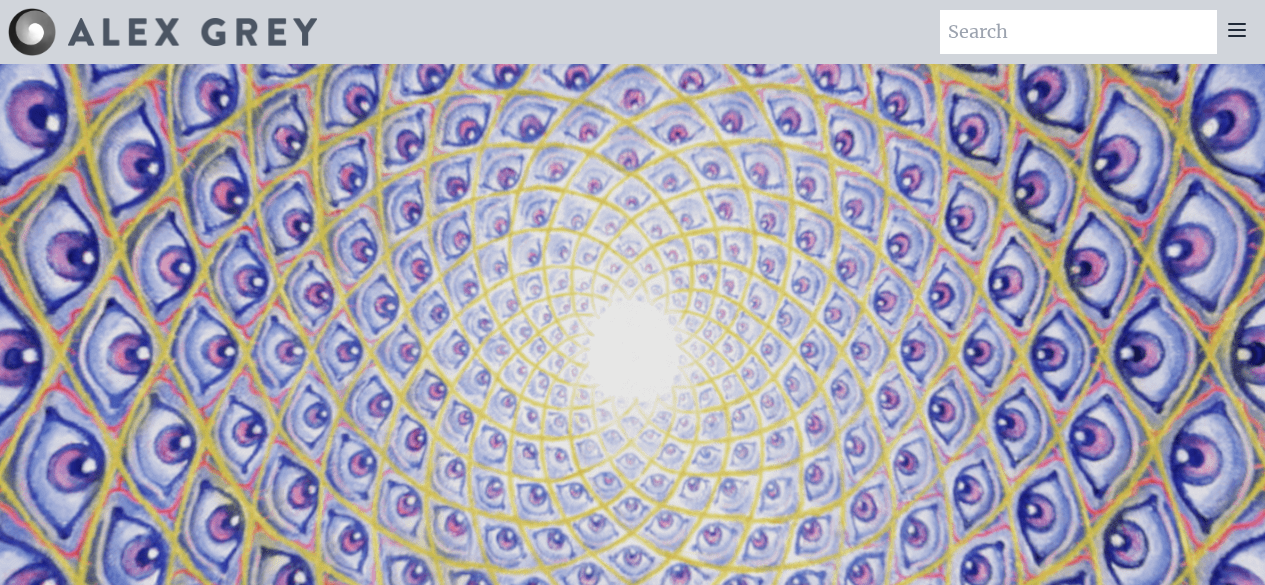 scroll, scrollTop: 0, scrollLeft: 0, axis: both 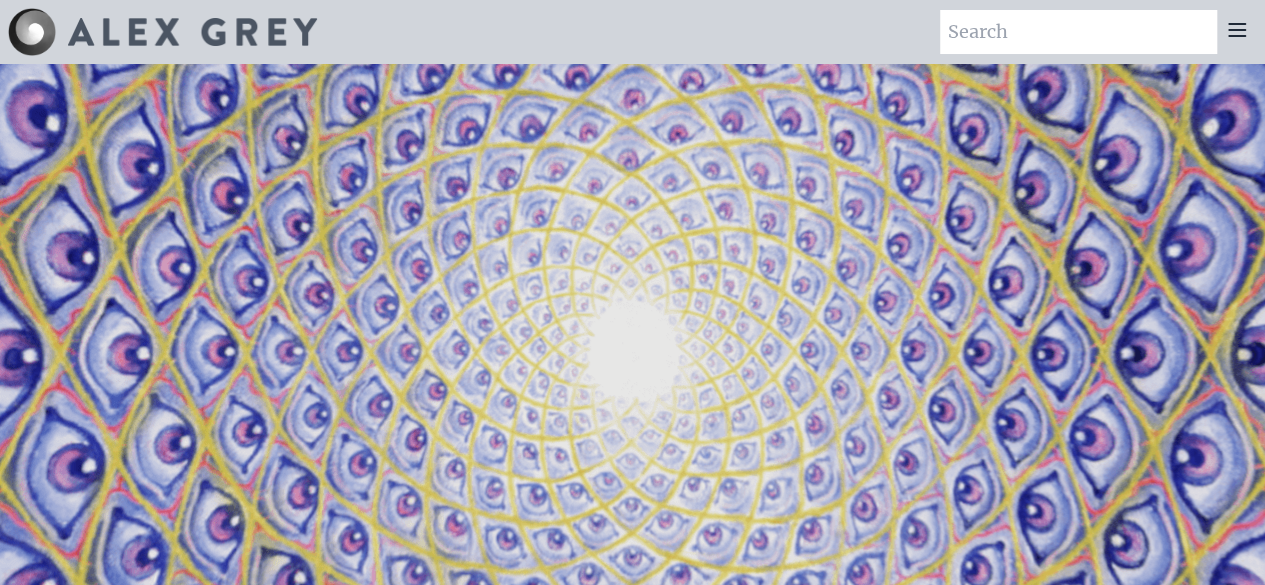 click at bounding box center (192, 32) 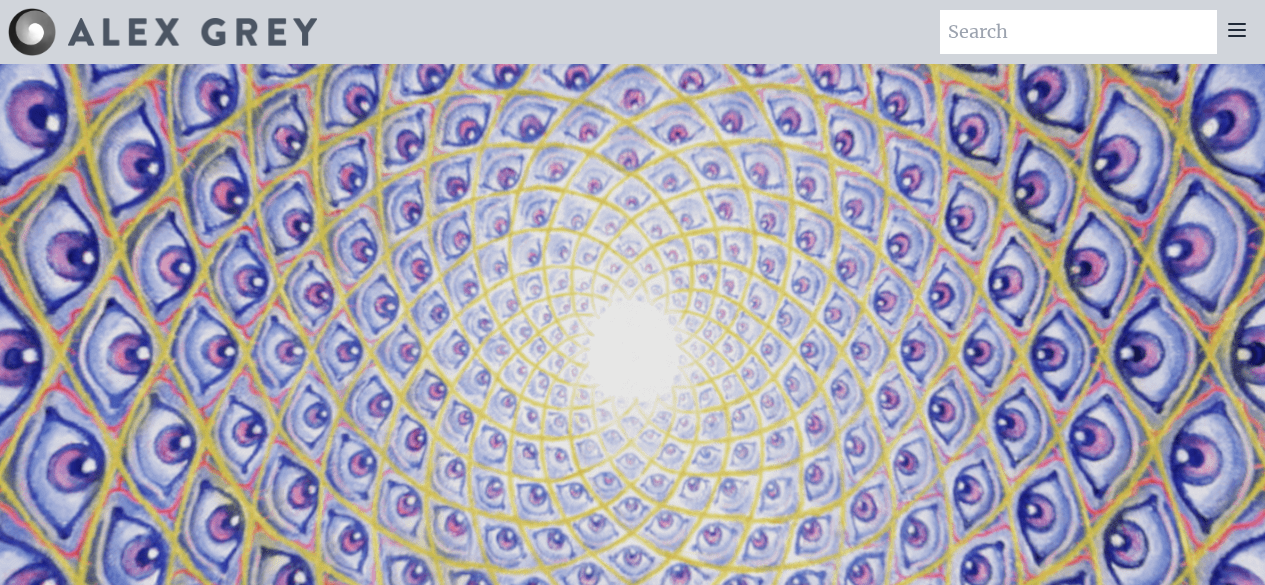 scroll, scrollTop: 0, scrollLeft: 0, axis: both 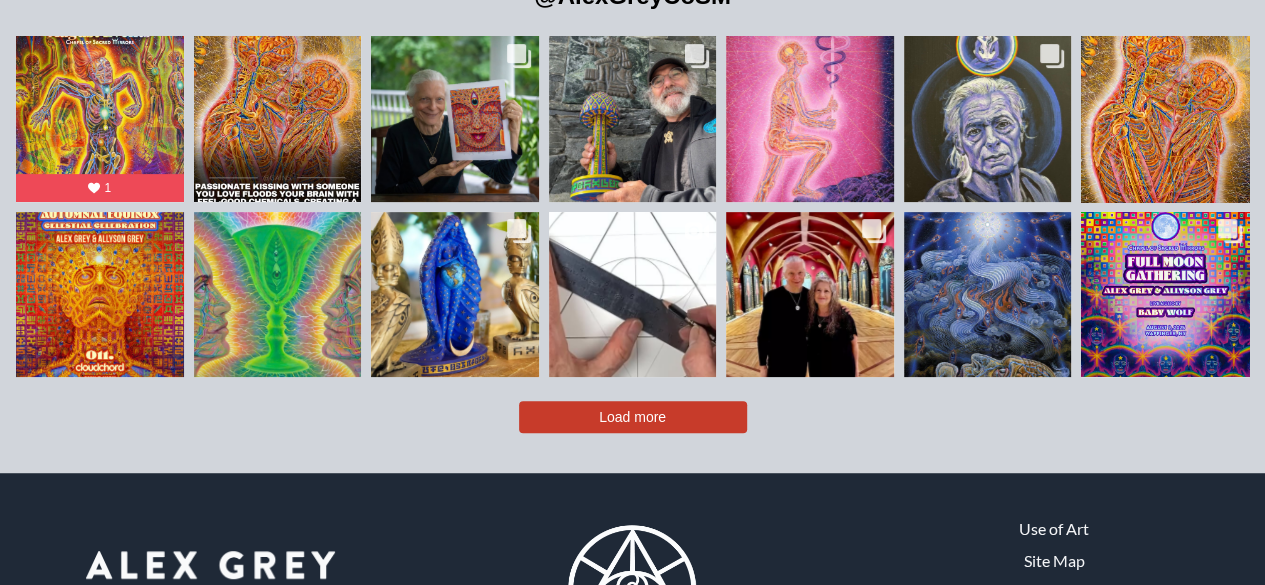 click on "Load more" at bounding box center [632, 417] 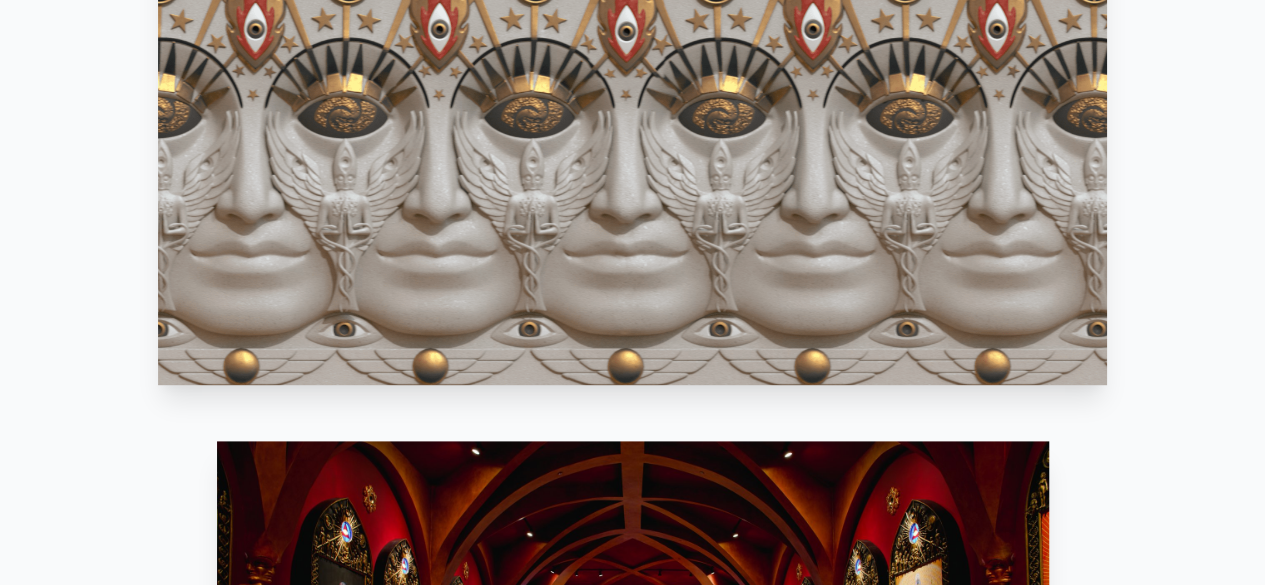 scroll, scrollTop: 0, scrollLeft: 0, axis: both 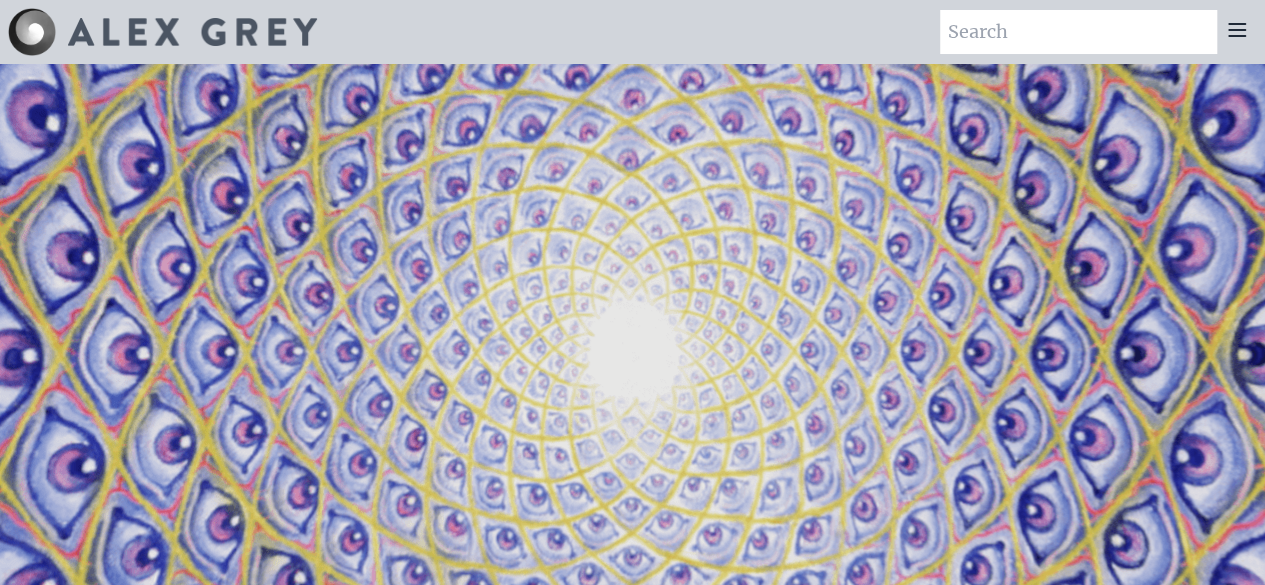 click 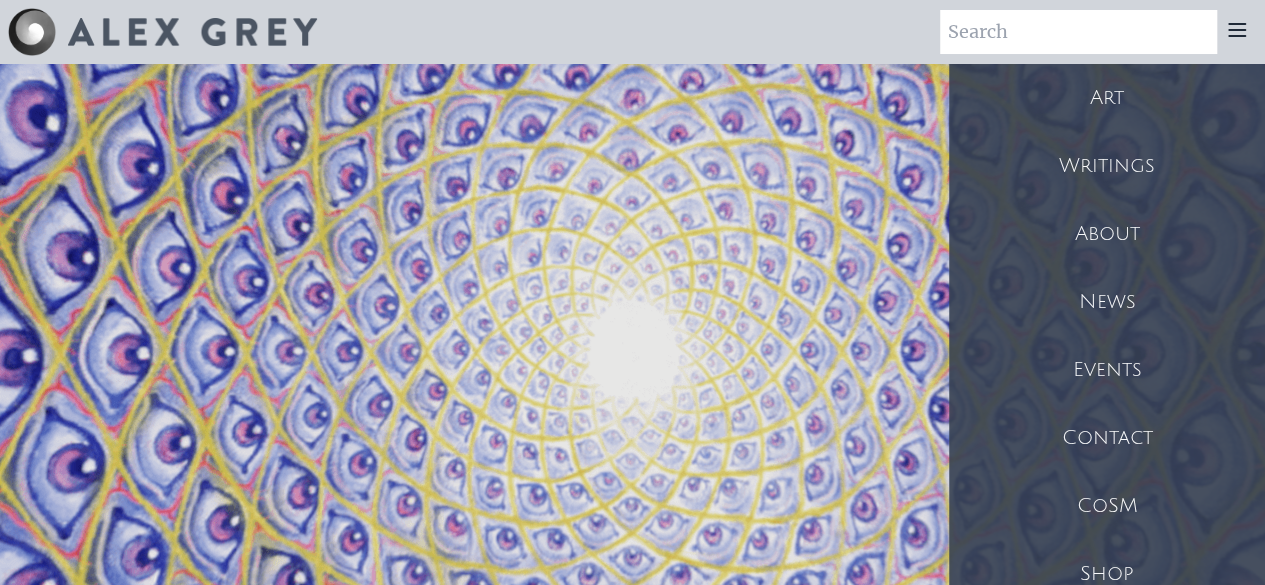 click on "Art" at bounding box center [1107, 98] 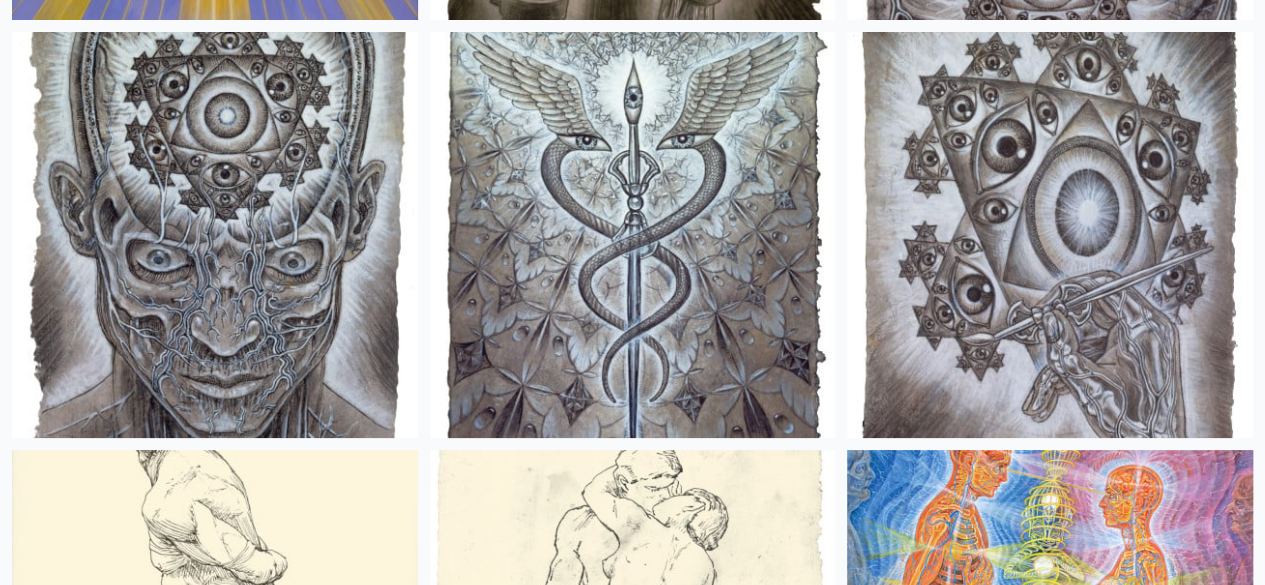 scroll, scrollTop: 26520, scrollLeft: 0, axis: vertical 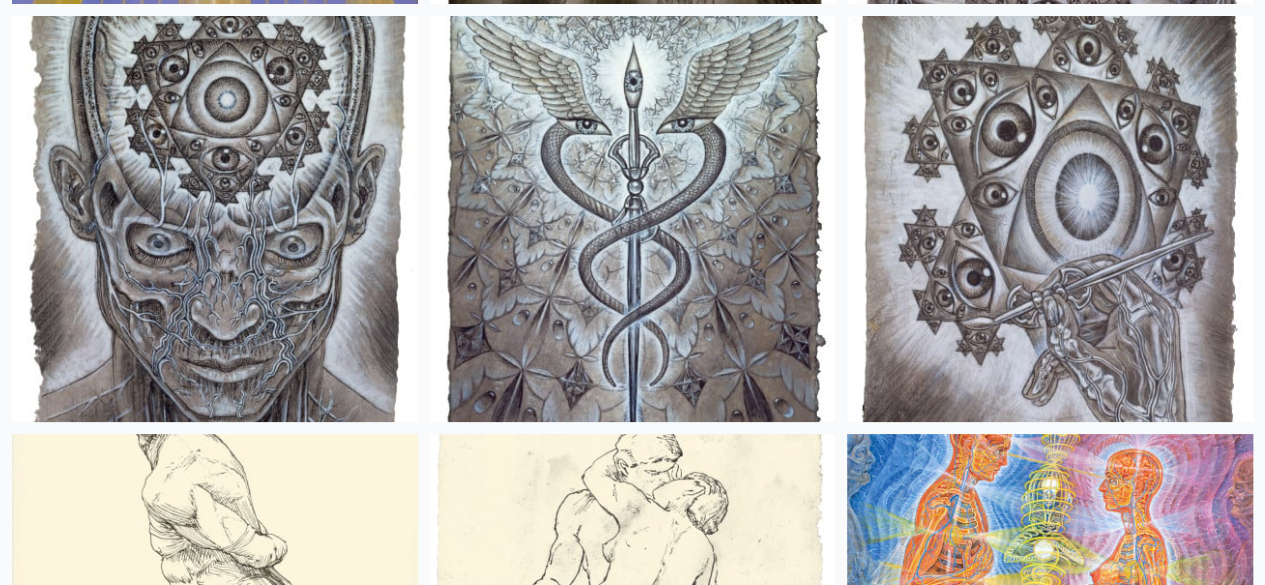 click on "Art
Writings
About" at bounding box center (632, -2469) 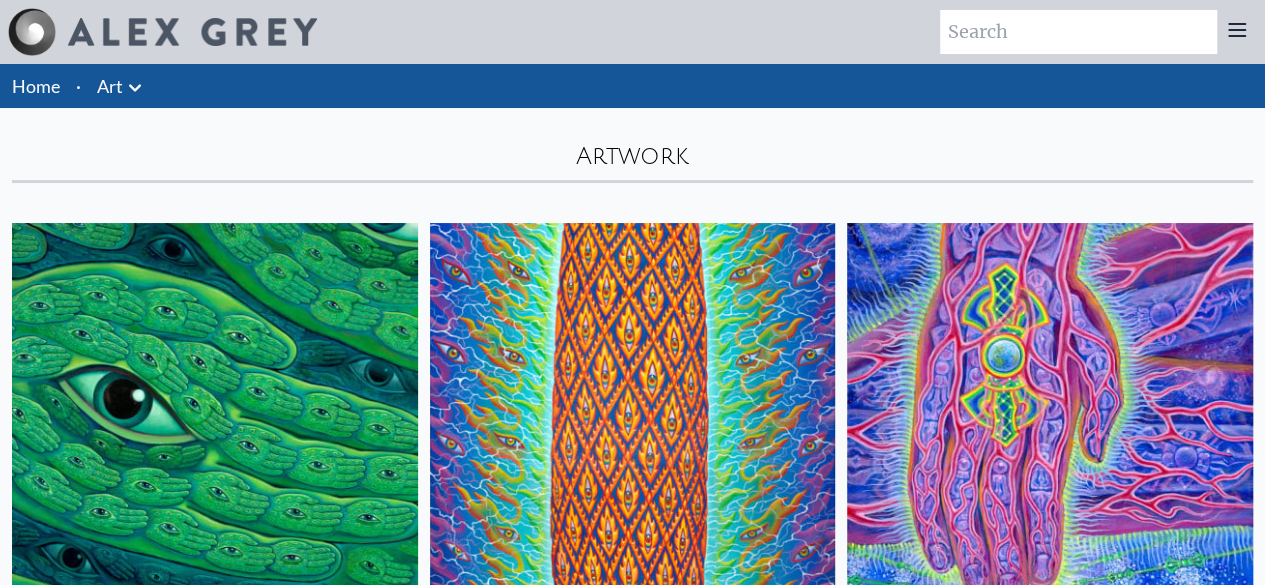 scroll, scrollTop: 512, scrollLeft: 0, axis: vertical 